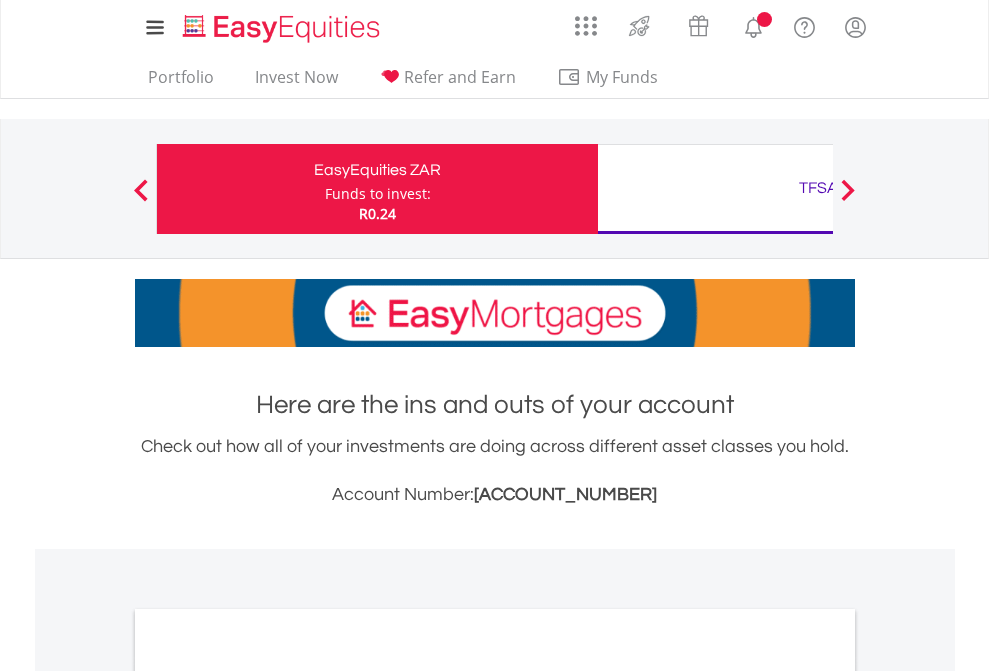 scroll, scrollTop: 0, scrollLeft: 0, axis: both 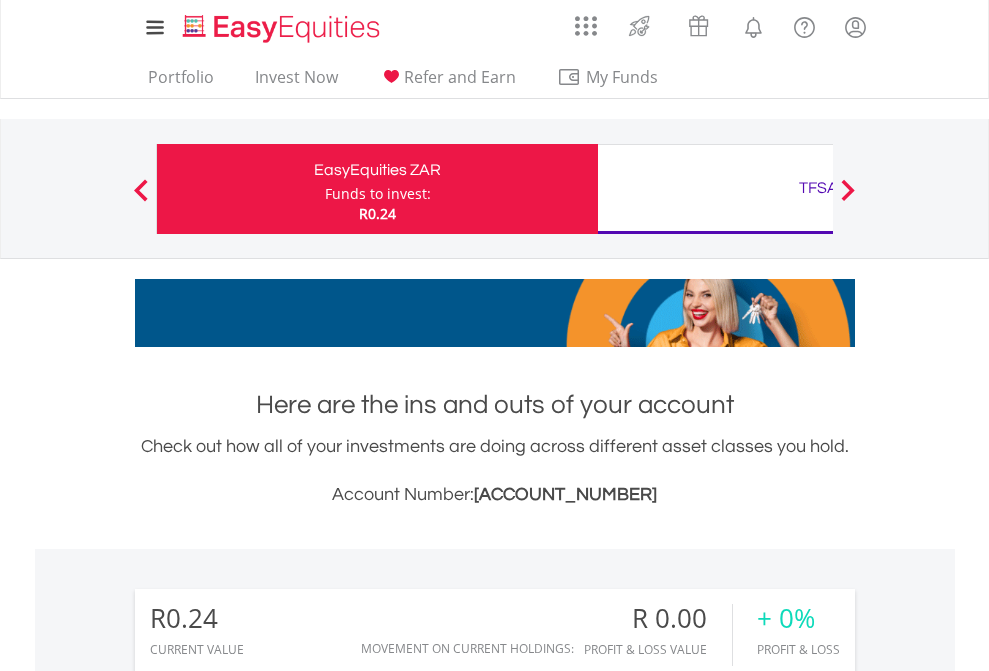 click on "Funds to invest:" at bounding box center (378, 194) 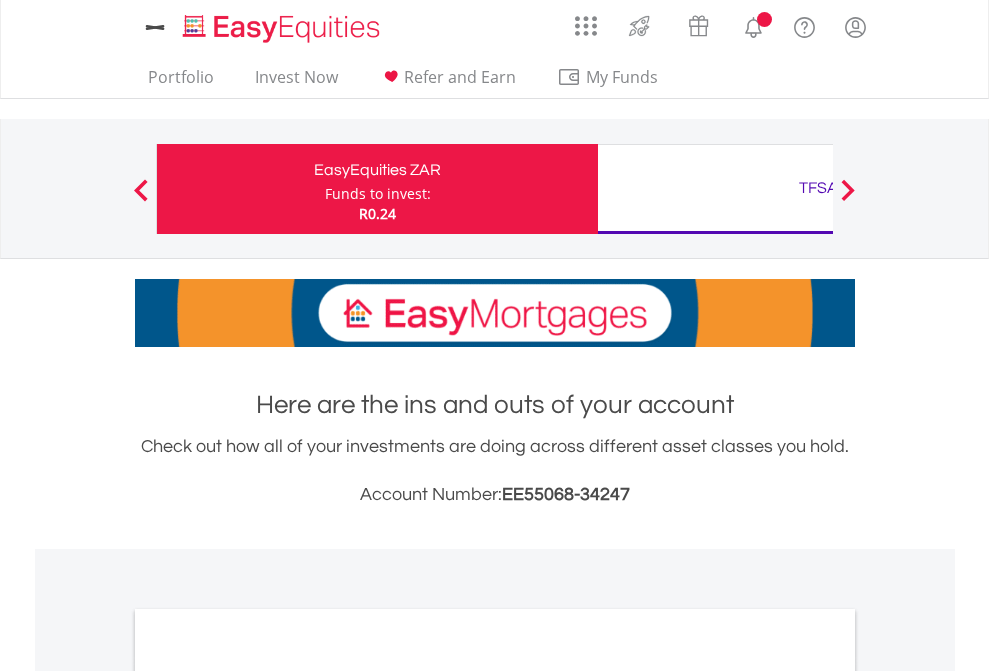 scroll, scrollTop: 0, scrollLeft: 0, axis: both 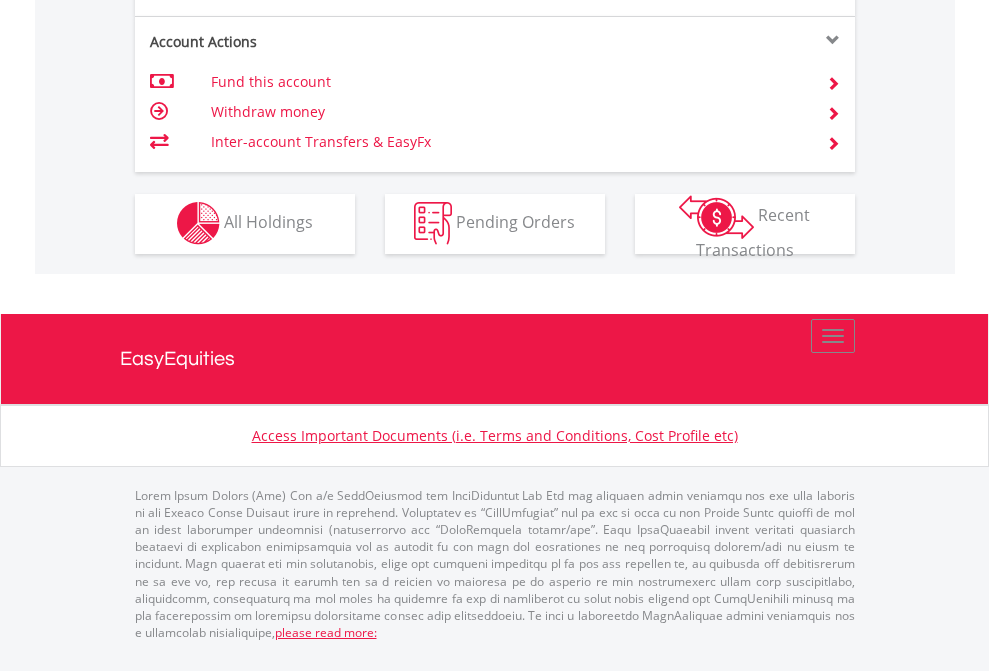 click on "Investment types" at bounding box center [706, -353] 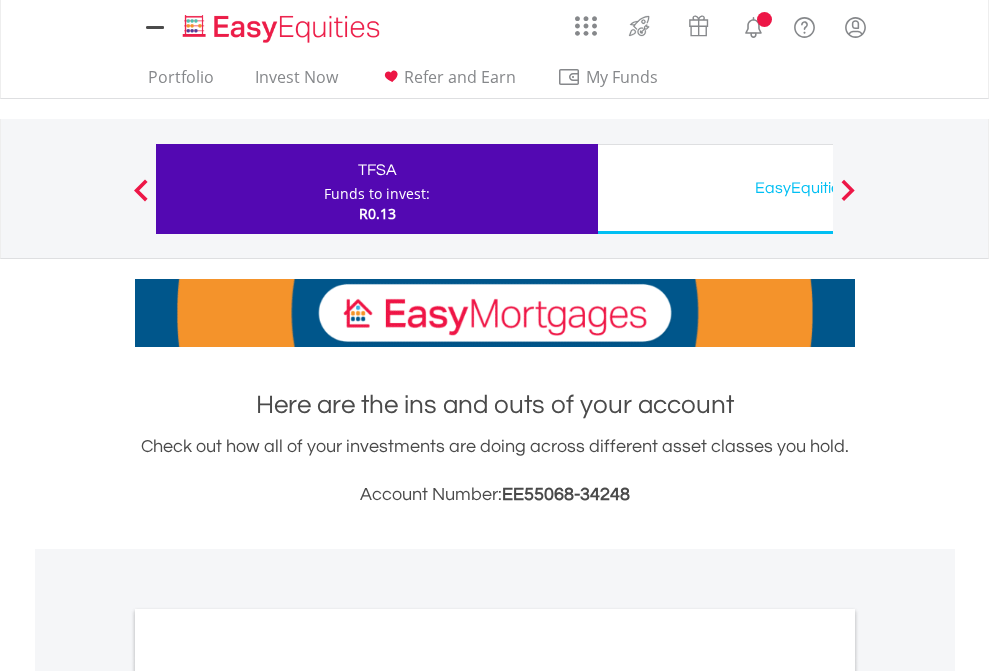 scroll, scrollTop: 0, scrollLeft: 0, axis: both 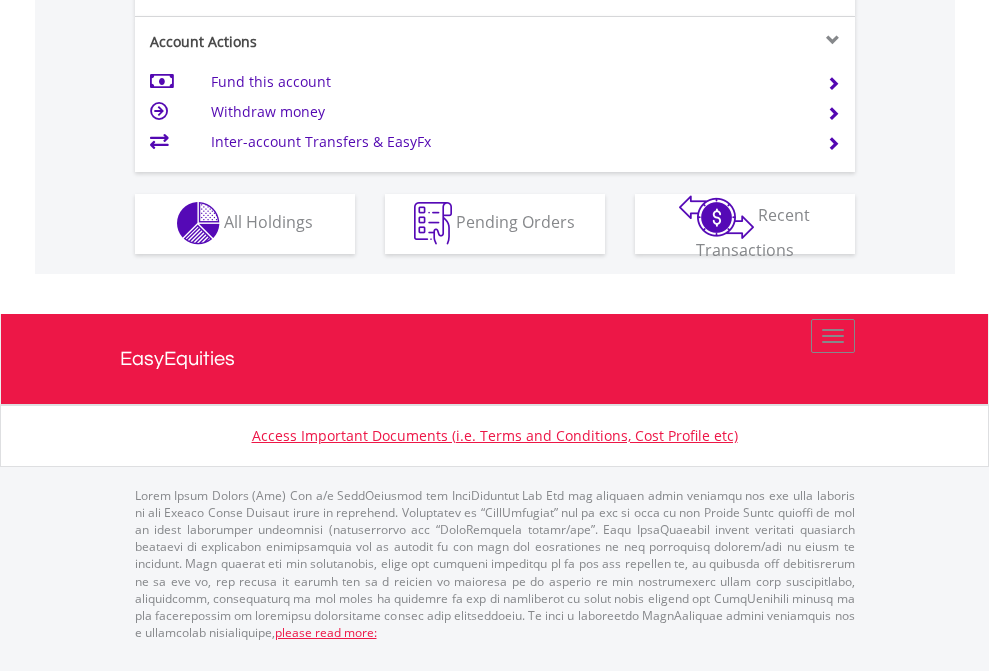 click on "Investment types" at bounding box center [706, -353] 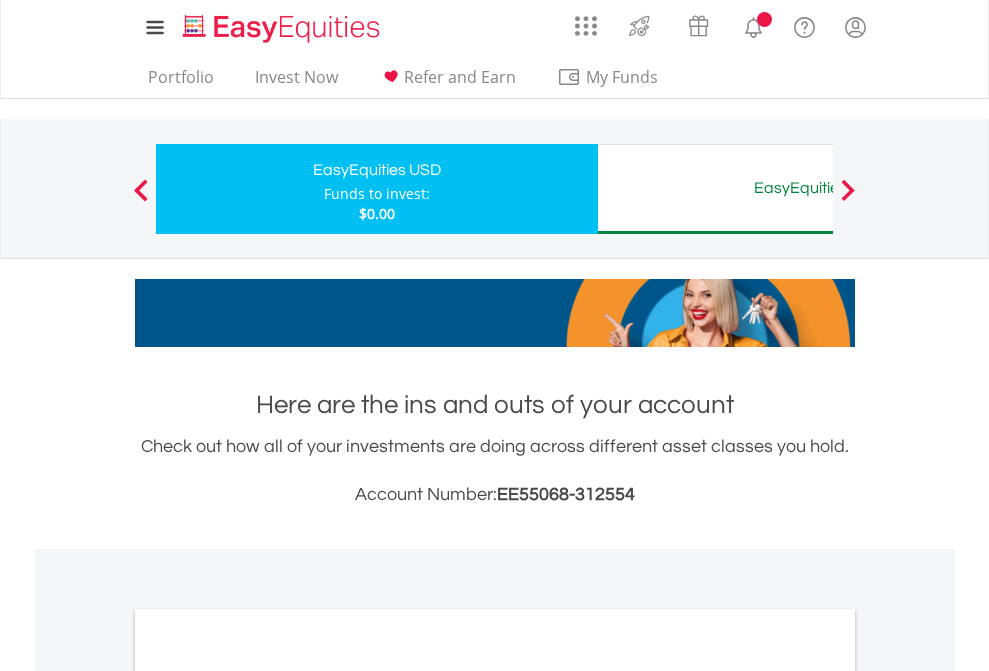 scroll, scrollTop: 0, scrollLeft: 0, axis: both 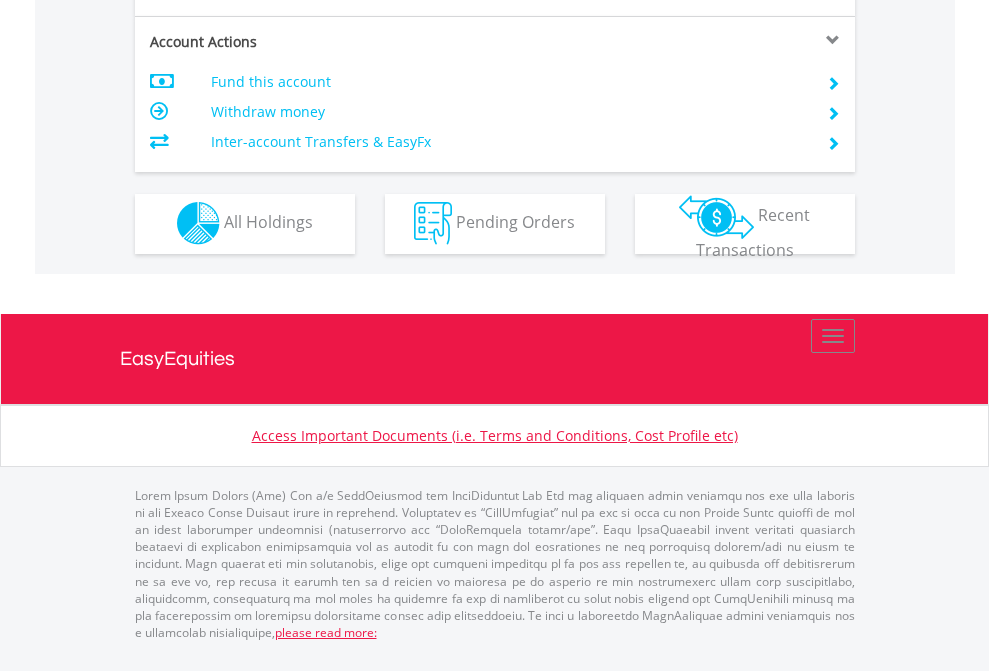 click on "Investment types" at bounding box center [706, -353] 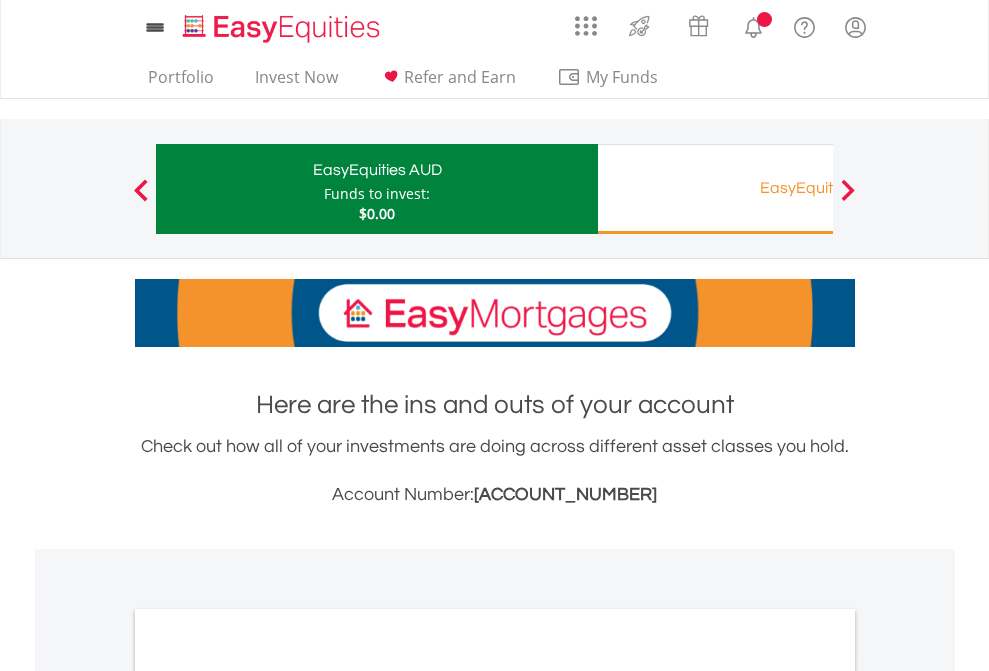 scroll, scrollTop: 0, scrollLeft: 0, axis: both 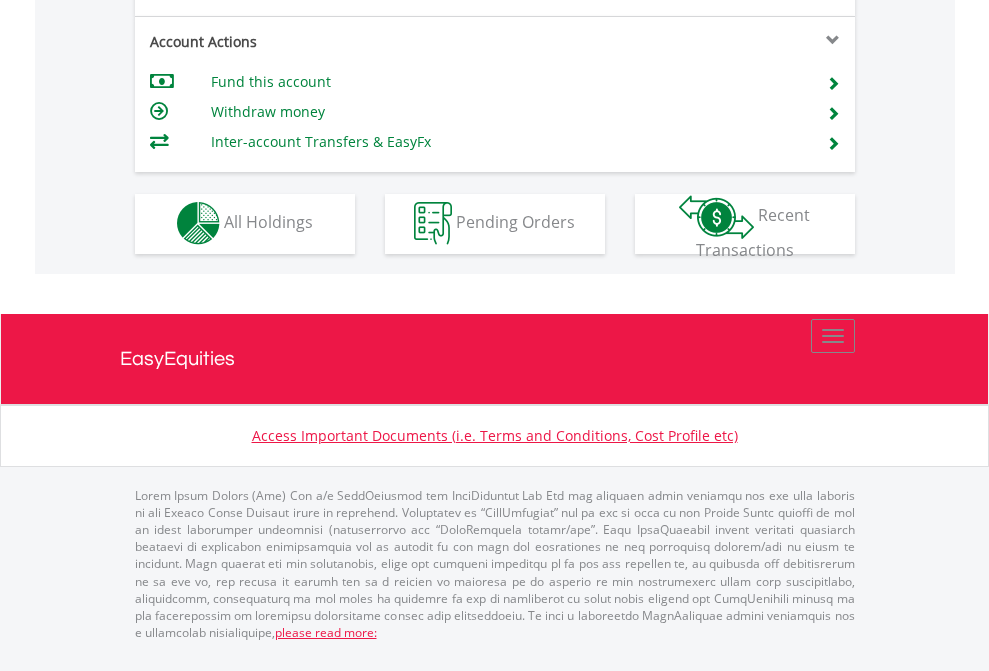 click on "Investment types" at bounding box center (706, -353) 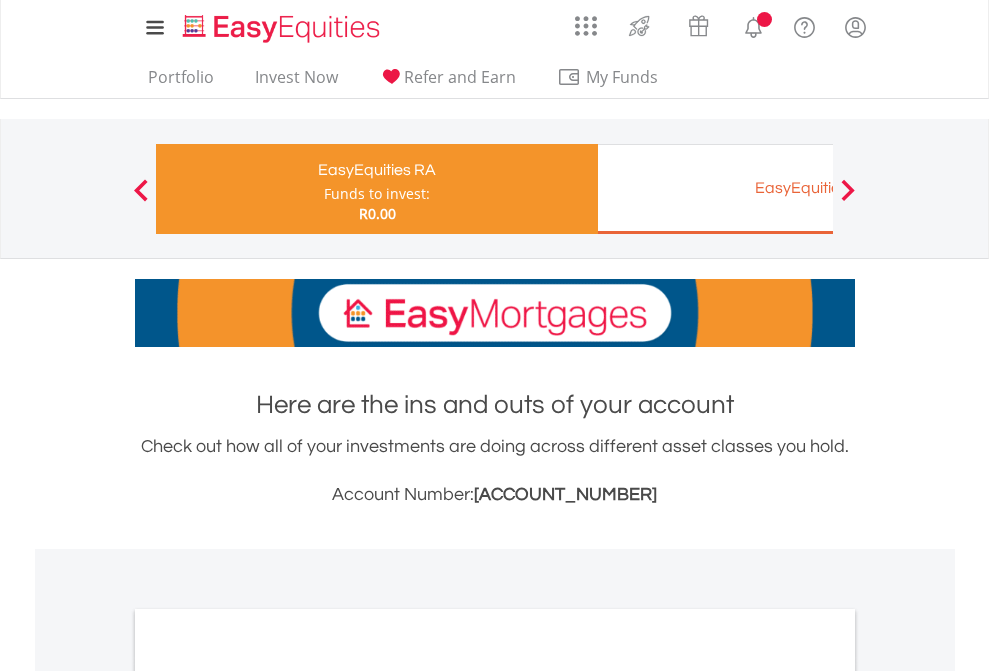 scroll, scrollTop: 0, scrollLeft: 0, axis: both 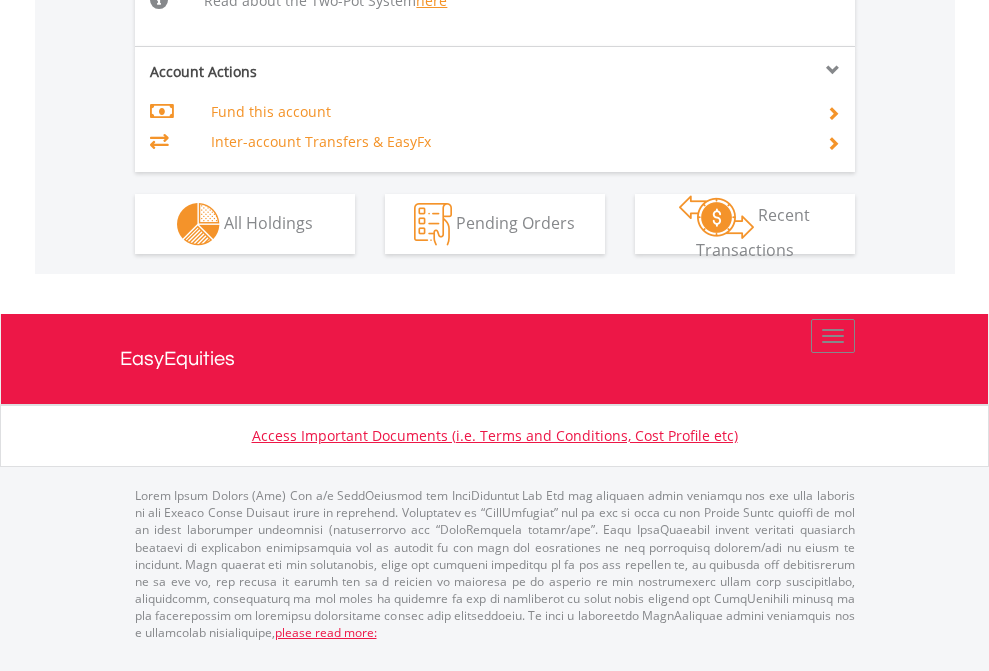 click on "Investment types" at bounding box center [706, -518] 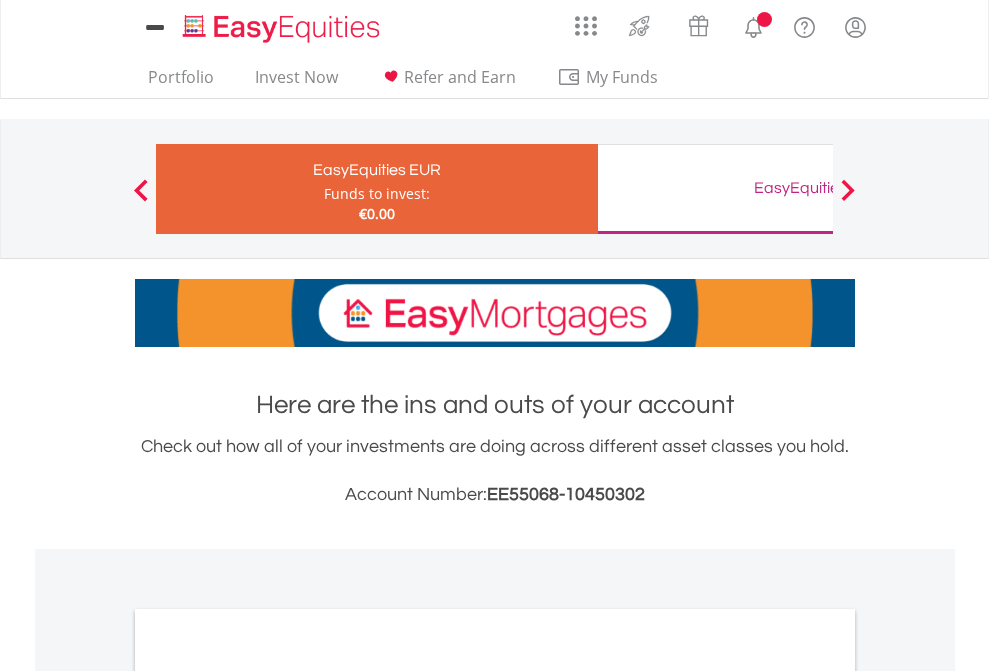 scroll, scrollTop: 0, scrollLeft: 0, axis: both 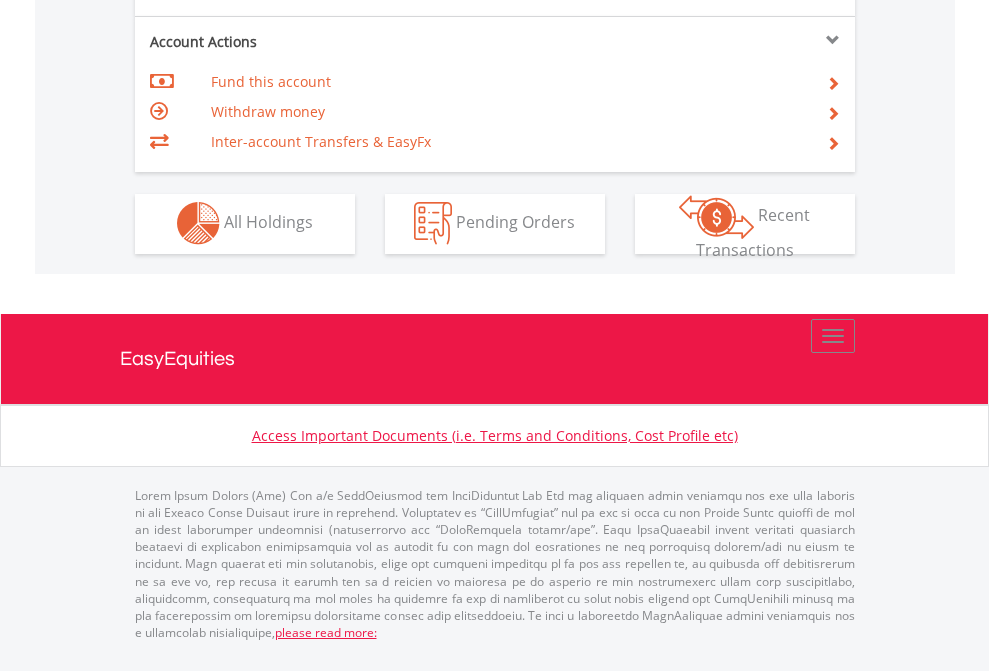 click on "Investment types" at bounding box center [706, -353] 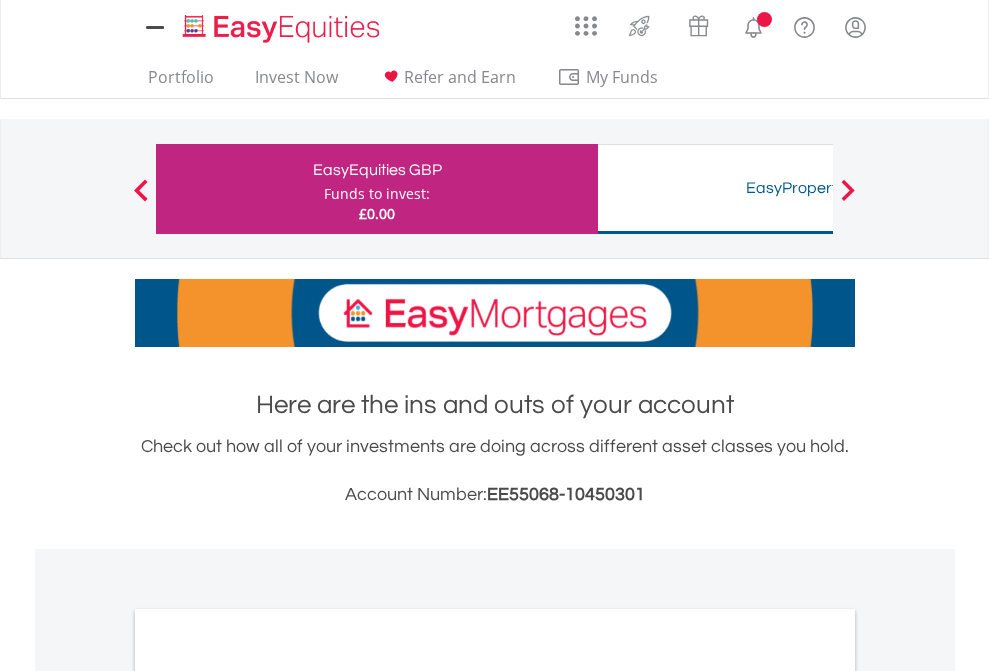 scroll, scrollTop: 0, scrollLeft: 0, axis: both 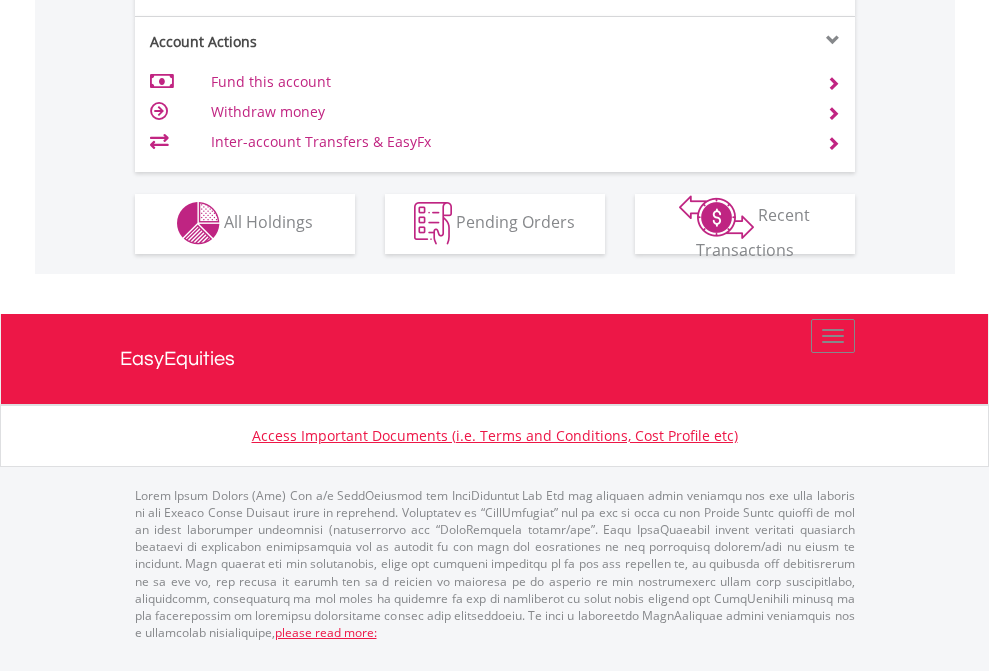 click on "Investment types" at bounding box center (706, -353) 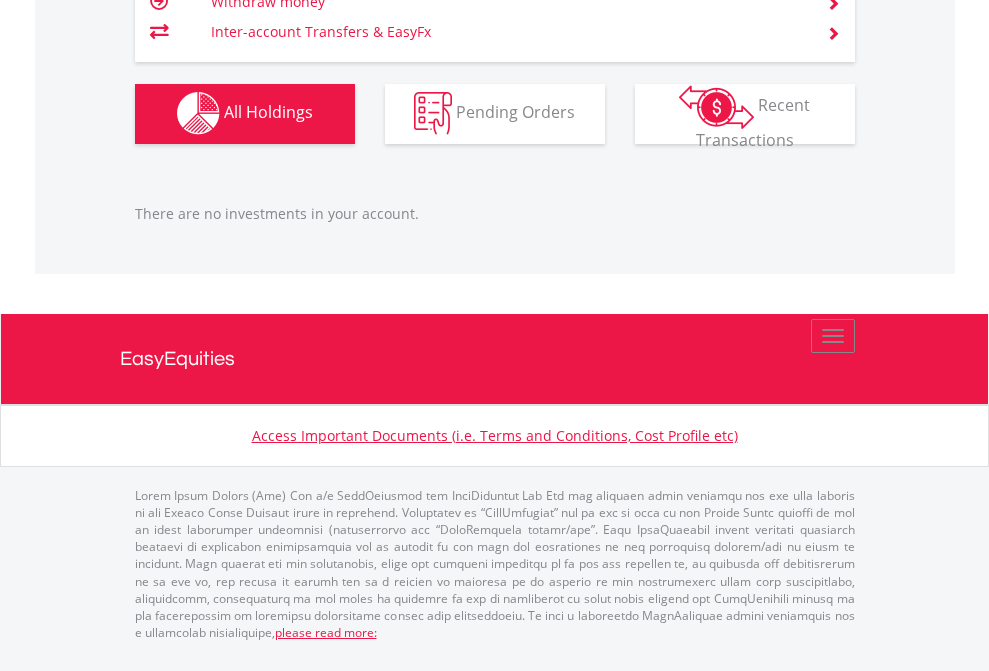 scroll, scrollTop: 1980, scrollLeft: 0, axis: vertical 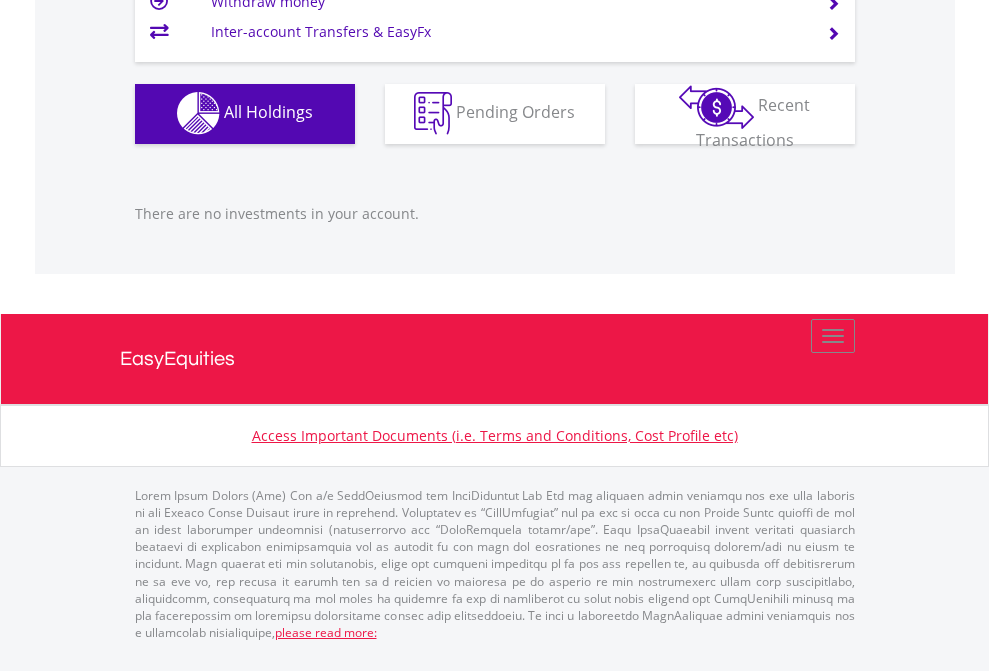 click on "EasyEquities USD" at bounding box center (818, -1142) 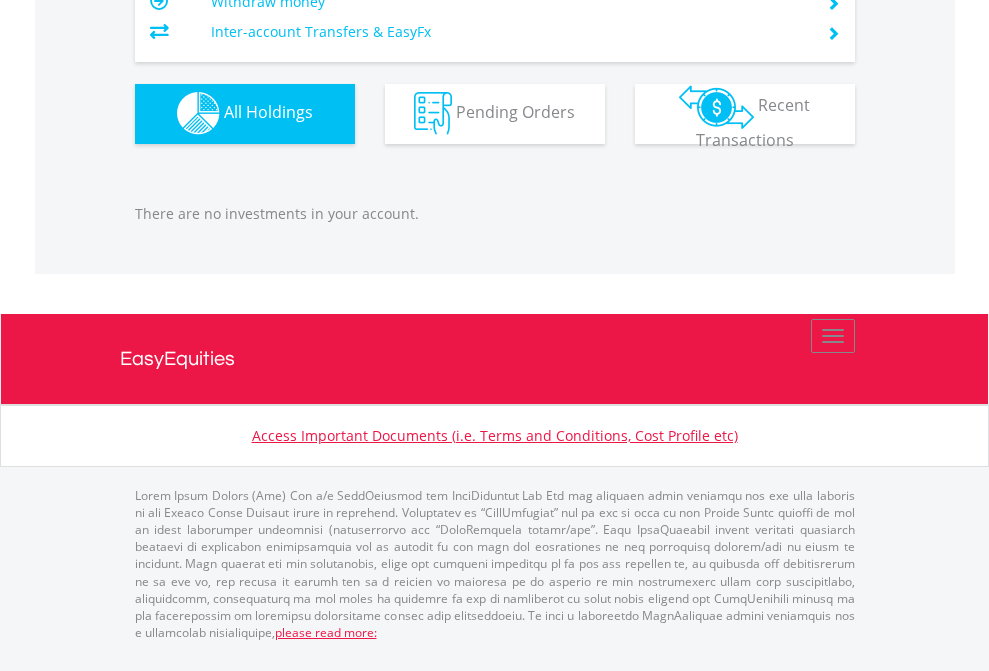 scroll, scrollTop: 1980, scrollLeft: 0, axis: vertical 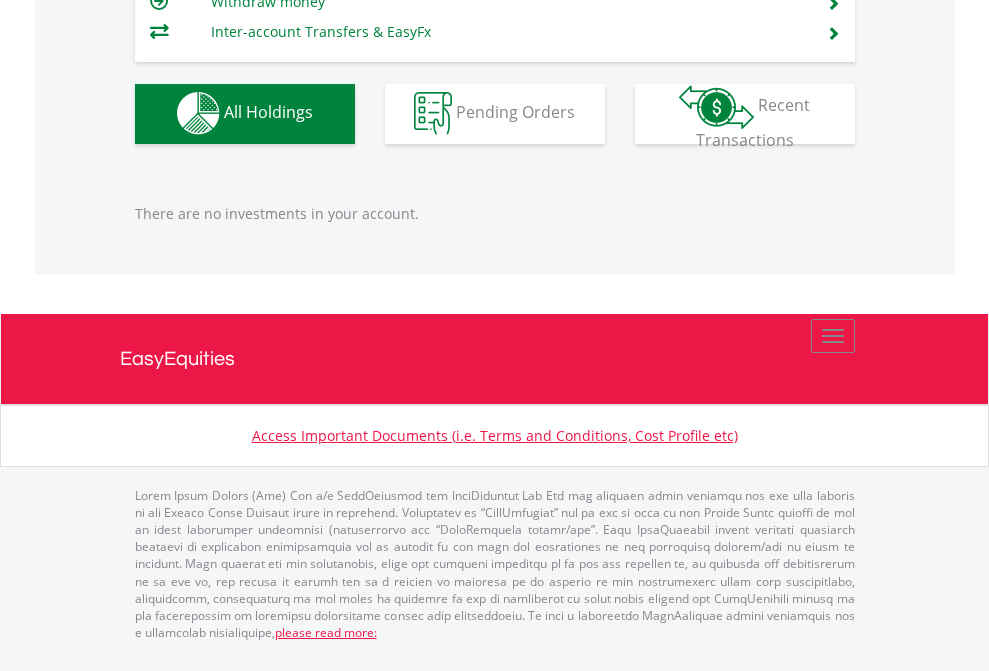 click on "EasyEquities RA" at bounding box center [818, -1142] 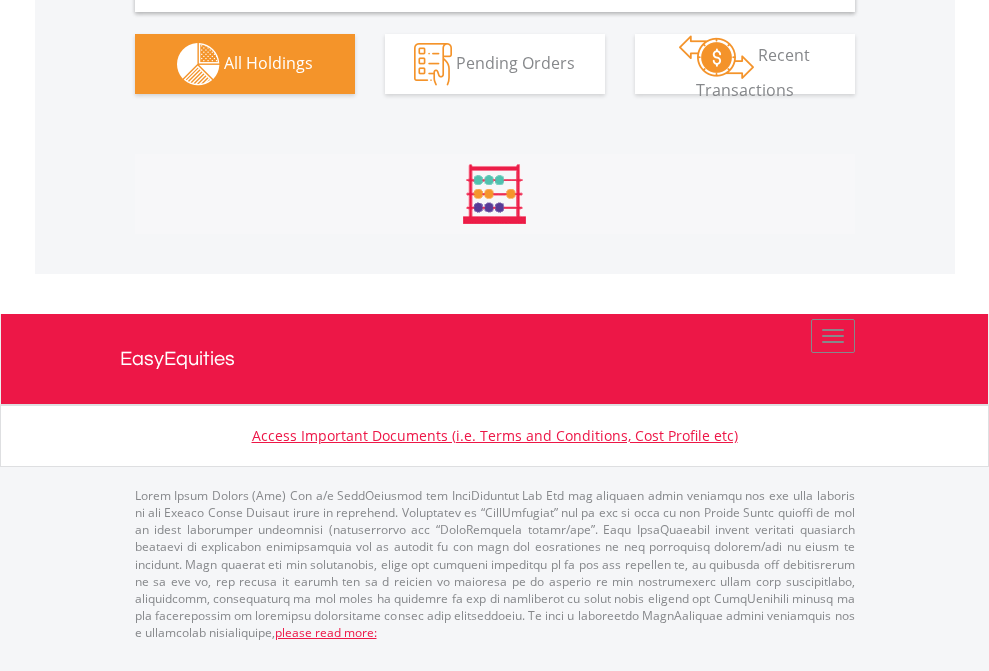 scroll, scrollTop: 1898, scrollLeft: 0, axis: vertical 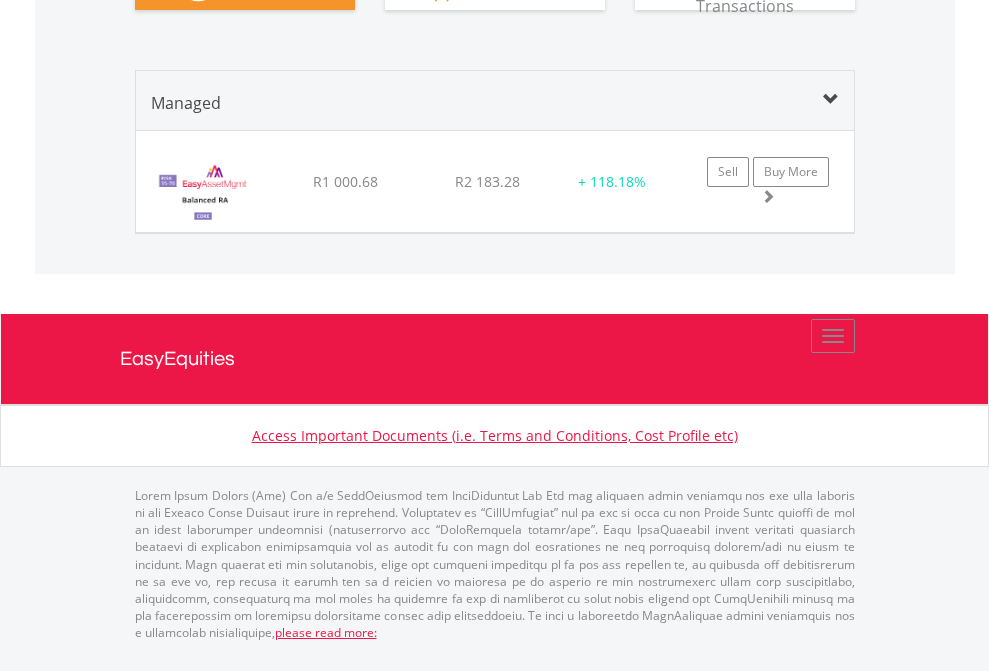 click on "EasyEquities EUR" at bounding box center (818, -900) 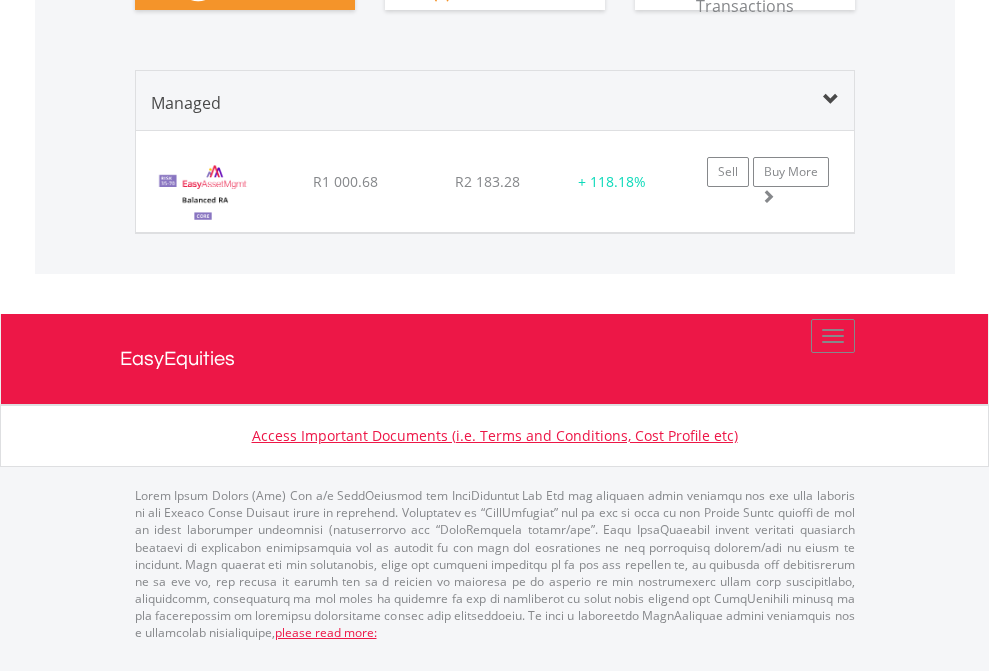 scroll, scrollTop: 144, scrollLeft: 0, axis: vertical 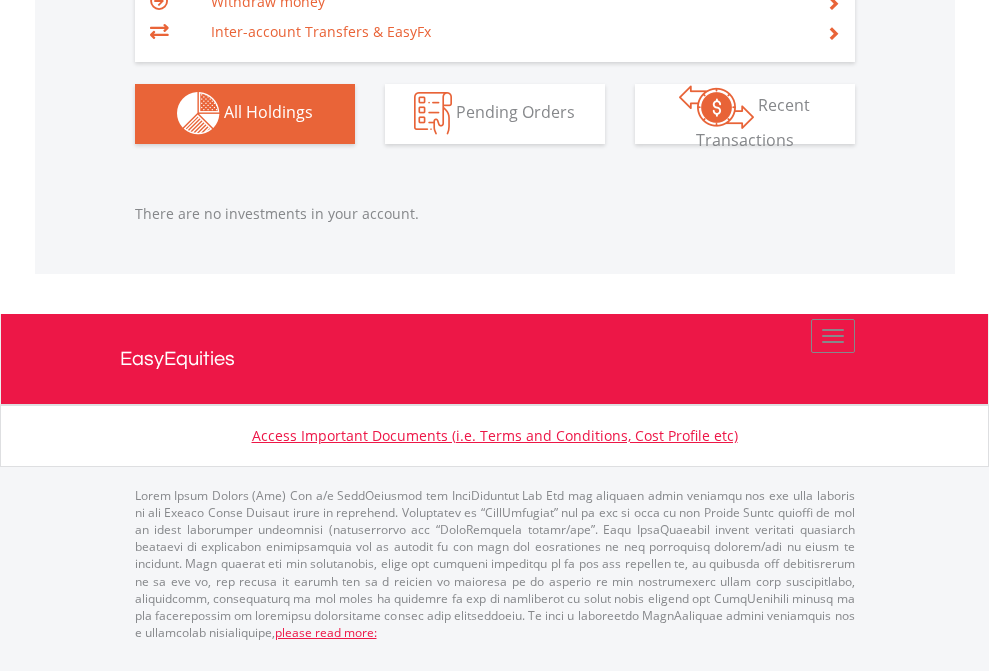 click on "EasyEquities GBP" at bounding box center (818, -1142) 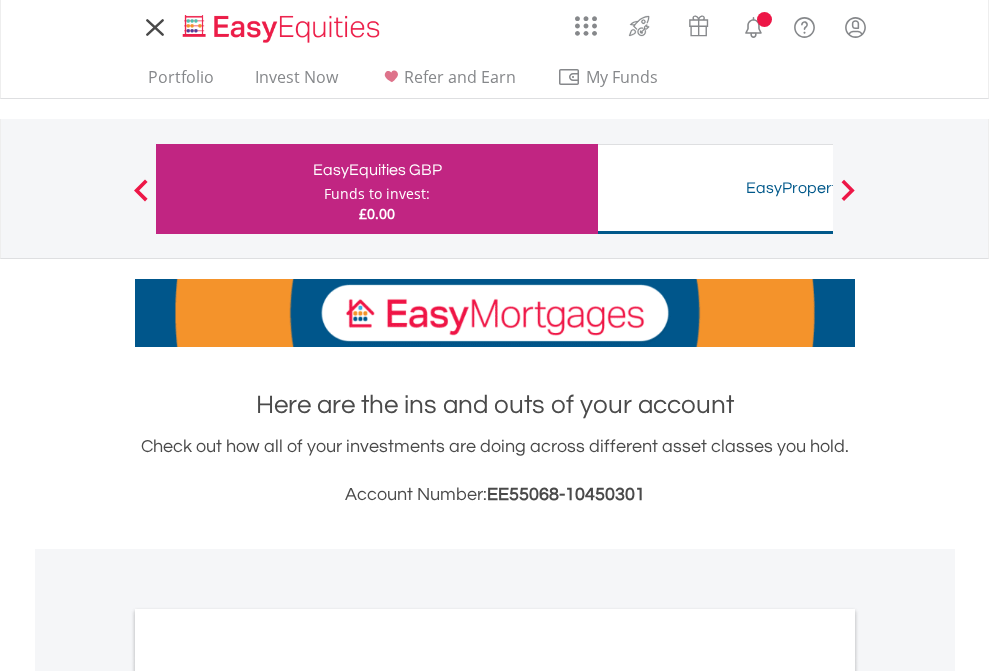 scroll, scrollTop: 0, scrollLeft: 0, axis: both 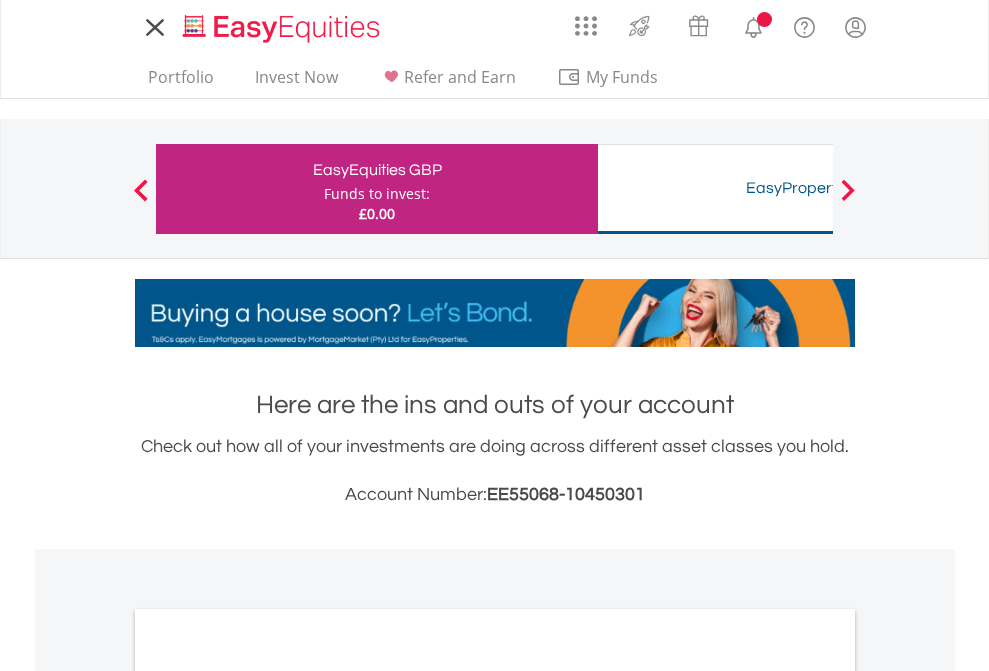click on "All Holdings" at bounding box center [268, 1096] 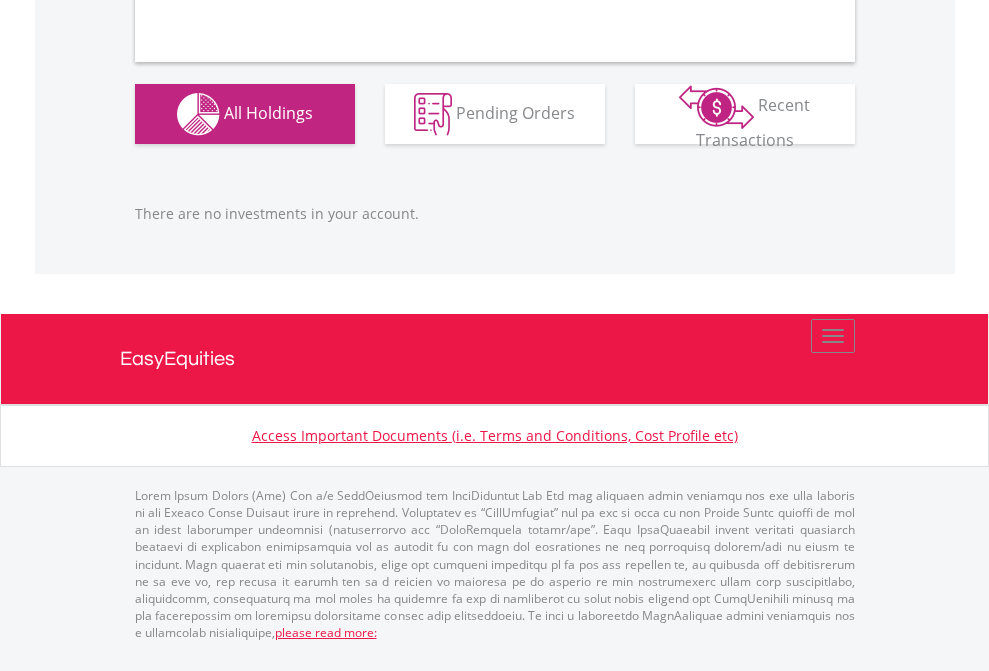 scroll, scrollTop: 1980, scrollLeft: 0, axis: vertical 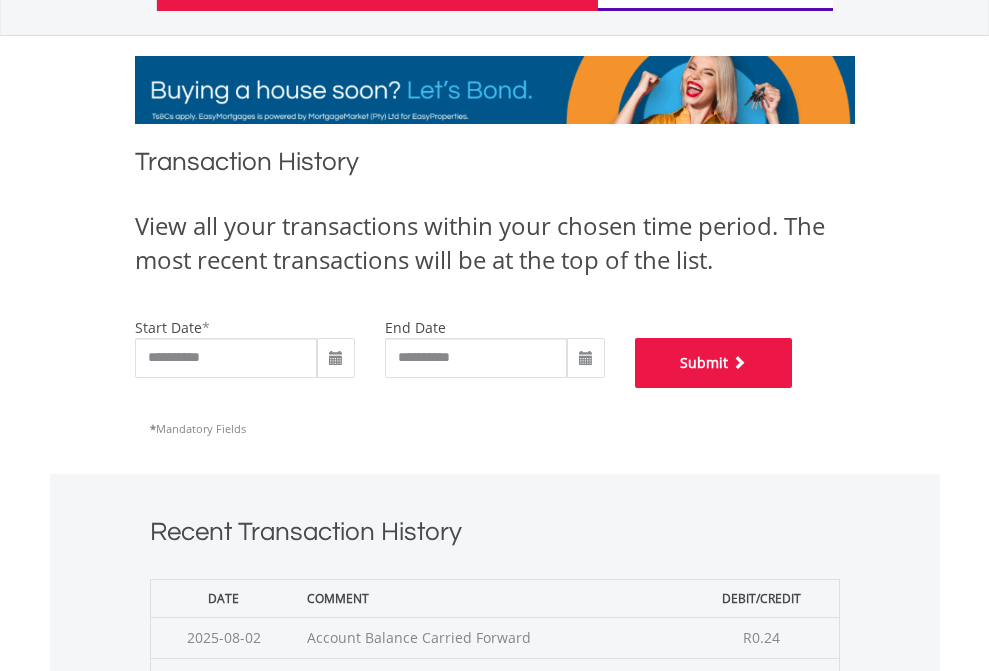 click on "Submit" at bounding box center (714, 363) 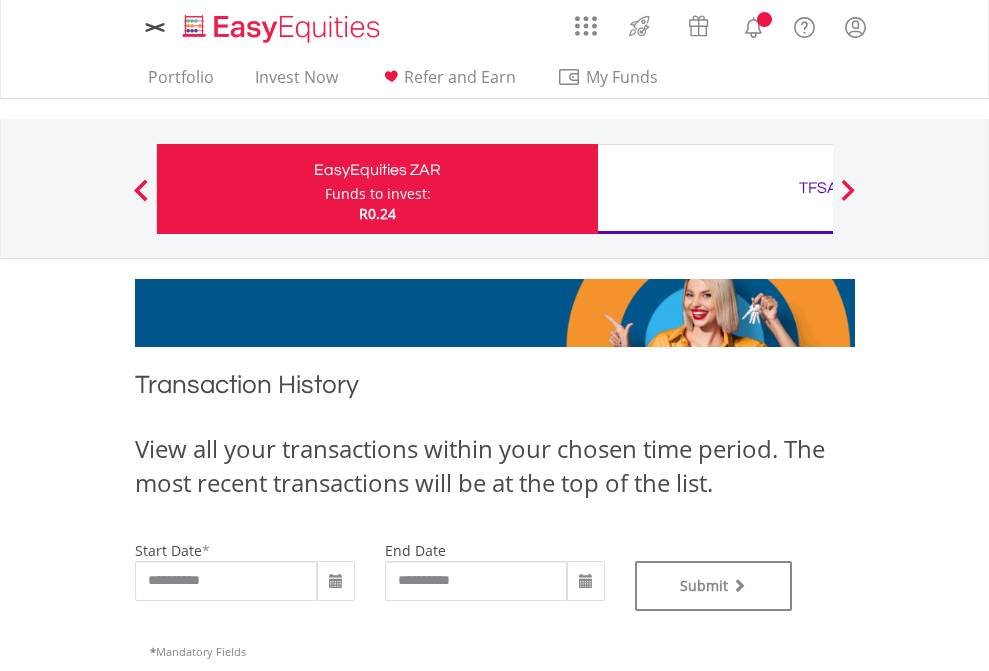 scroll, scrollTop: 0, scrollLeft: 0, axis: both 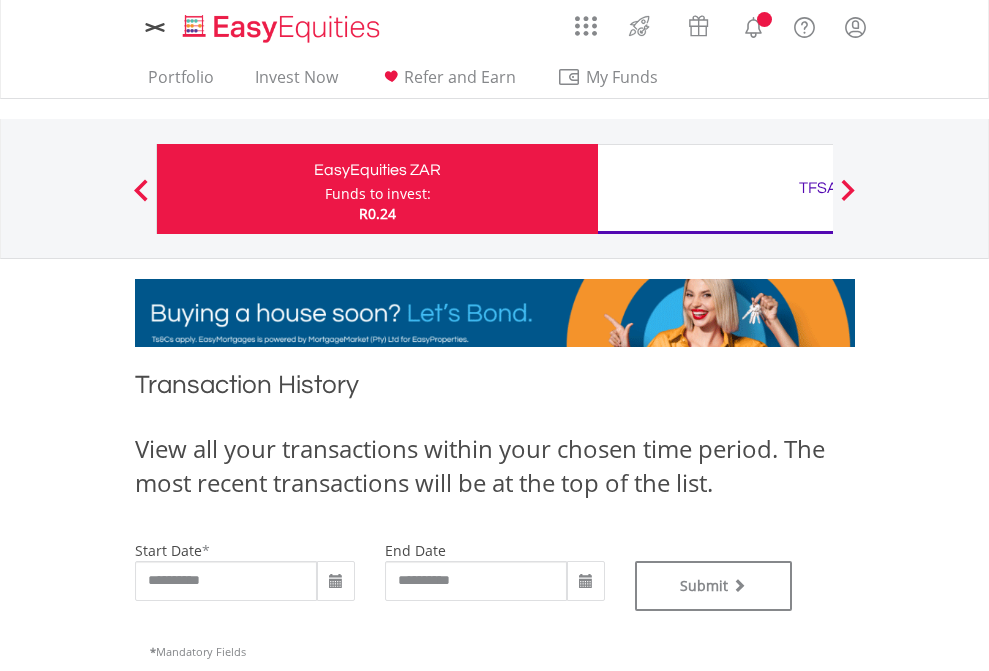 click on "TFSA" at bounding box center [818, 188] 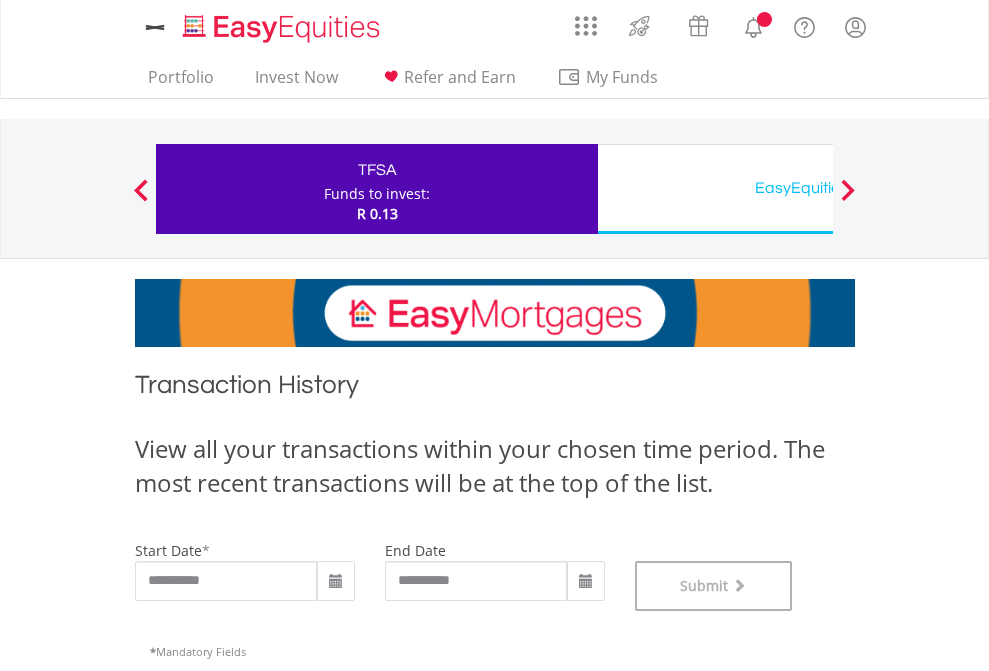 scroll, scrollTop: 811, scrollLeft: 0, axis: vertical 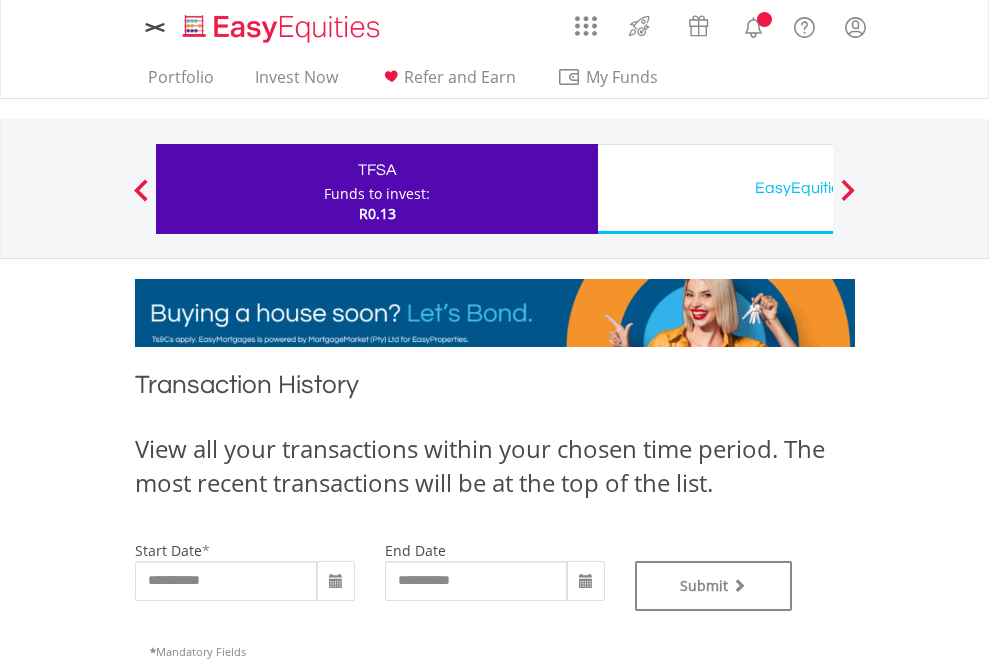 click on "EasyEquities USD" at bounding box center (818, 188) 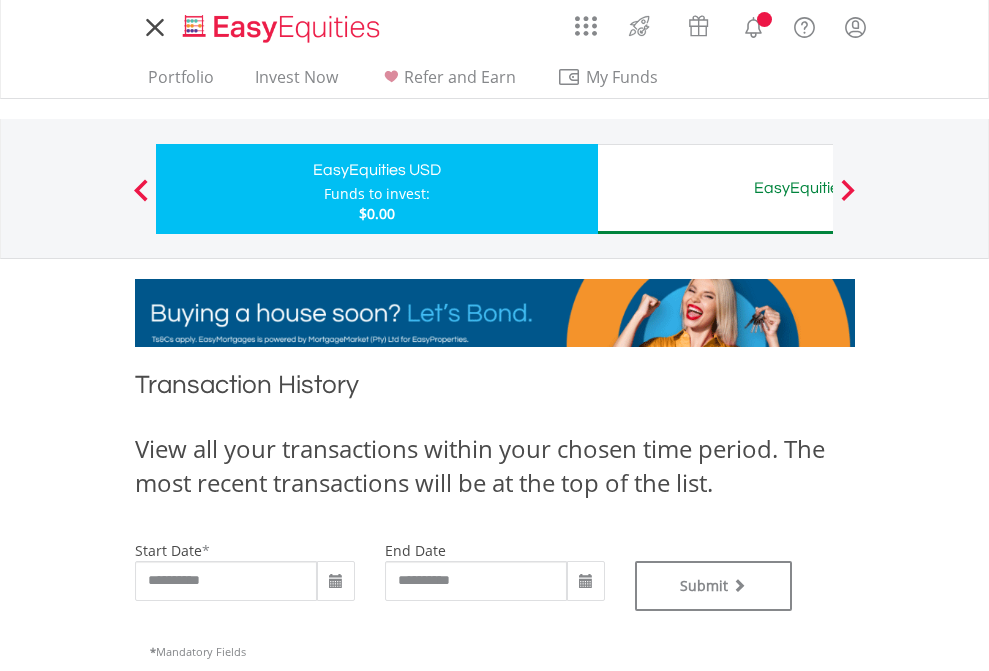 scroll, scrollTop: 0, scrollLeft: 0, axis: both 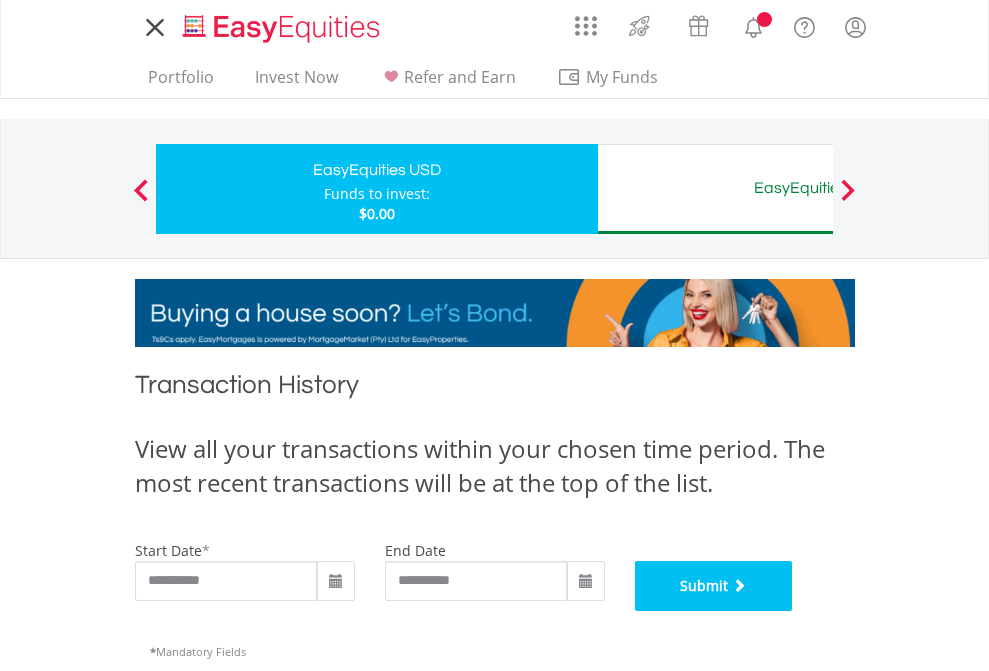 click on "Submit" at bounding box center [714, 586] 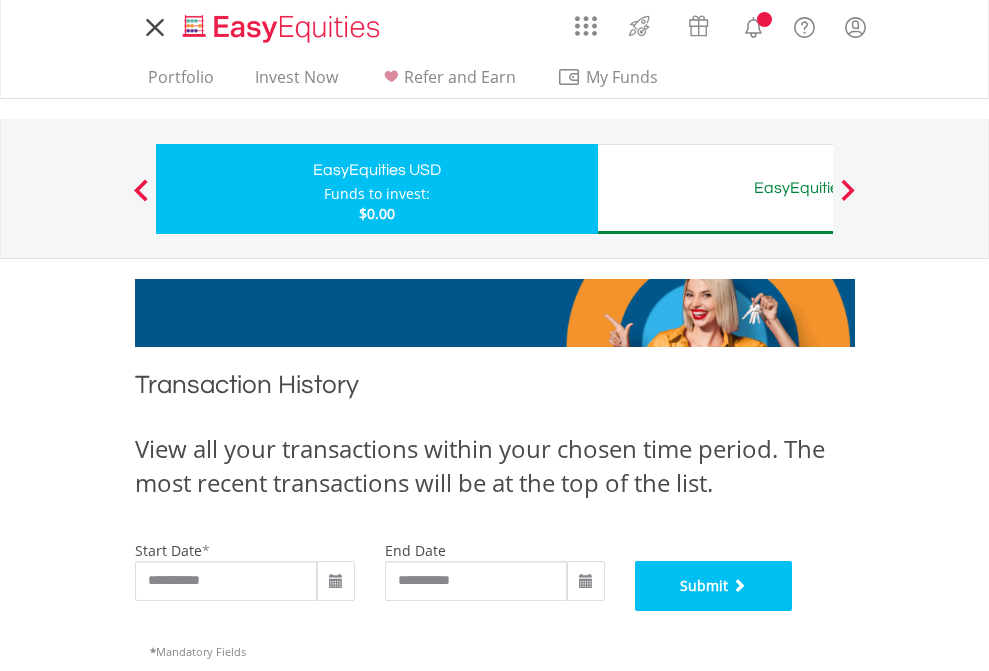 scroll, scrollTop: 811, scrollLeft: 0, axis: vertical 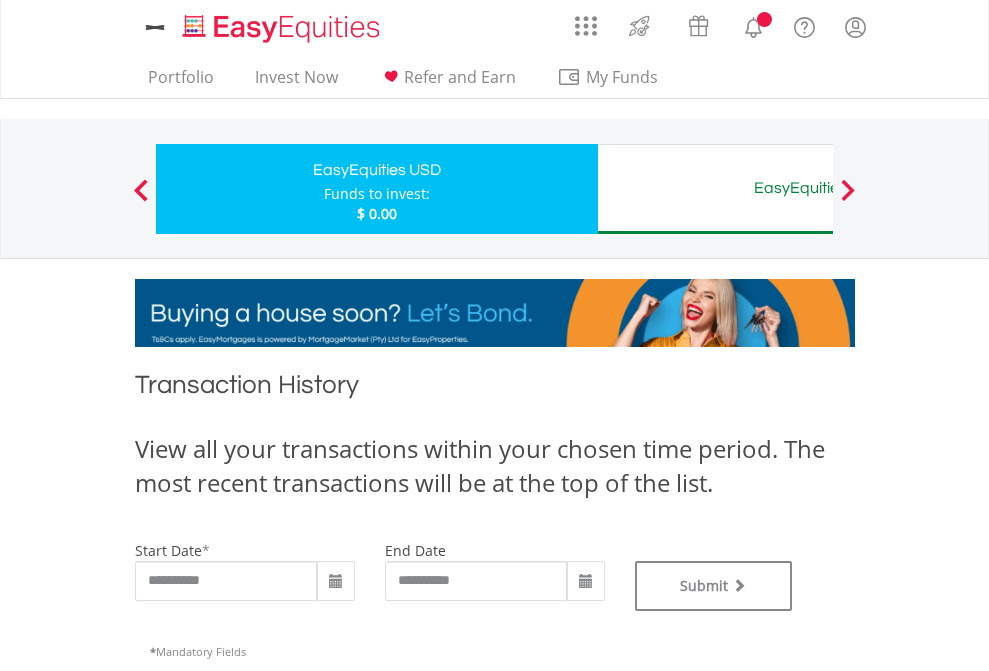 click on "EasyEquities AUD" at bounding box center [818, 188] 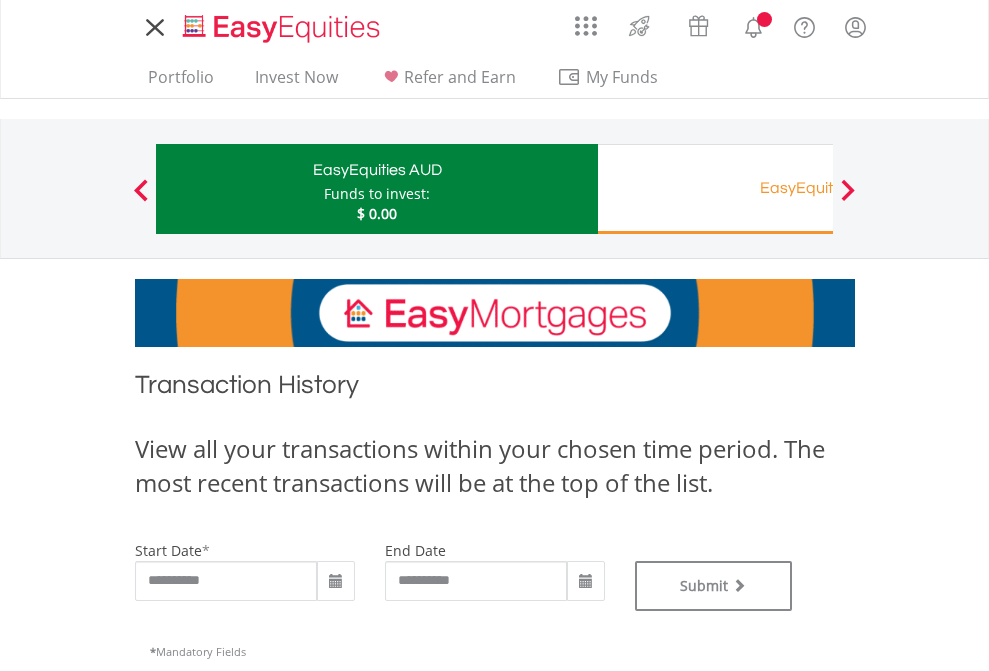 scroll, scrollTop: 0, scrollLeft: 0, axis: both 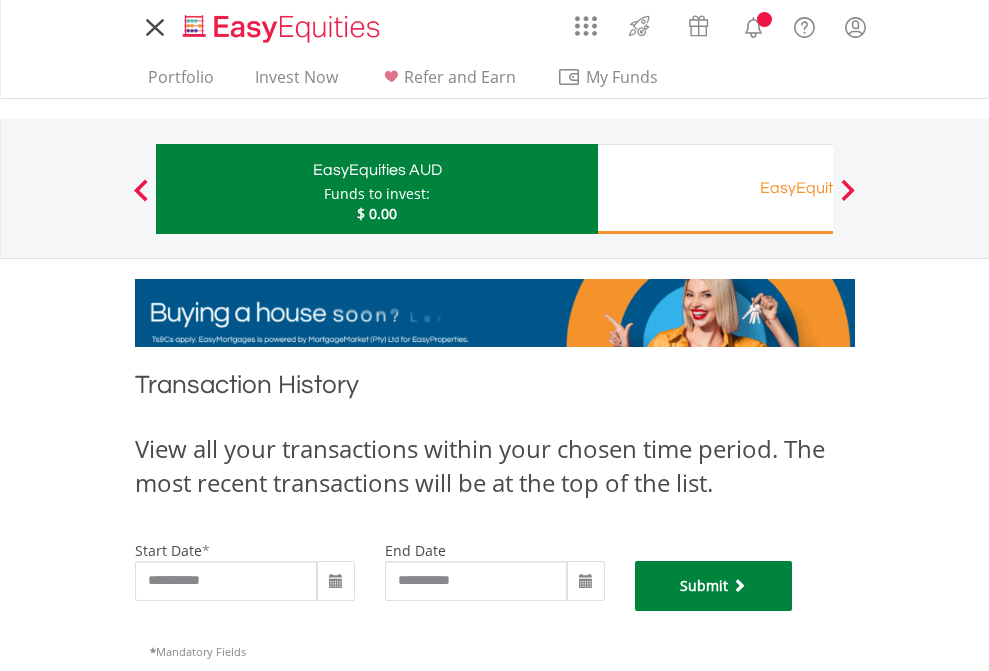 click on "Submit" at bounding box center (714, 586) 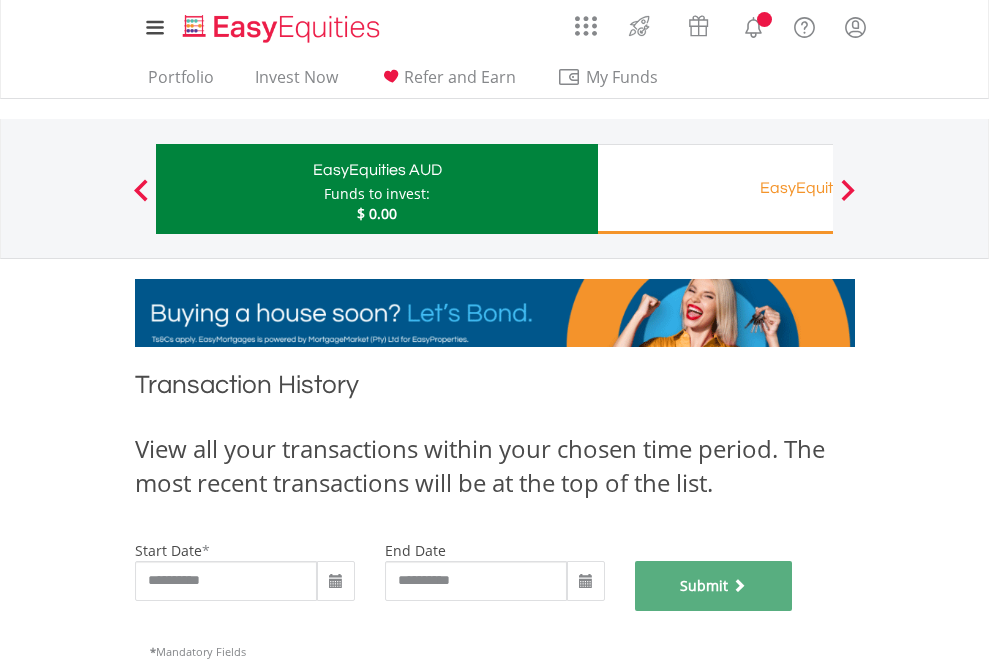 scroll, scrollTop: 811, scrollLeft: 0, axis: vertical 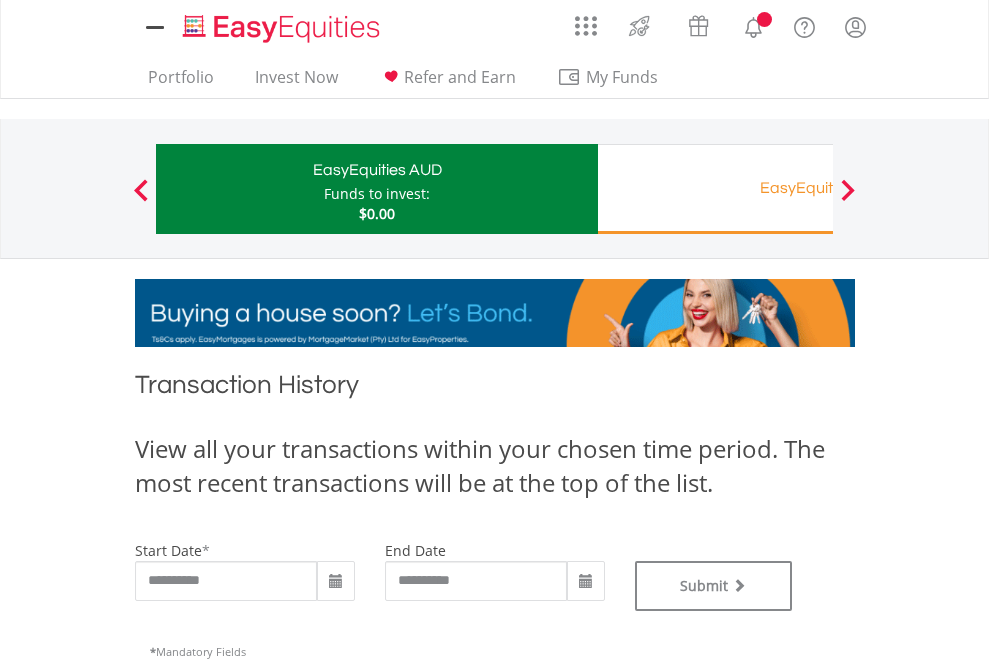 click on "EasyEquities RA" at bounding box center (818, 188) 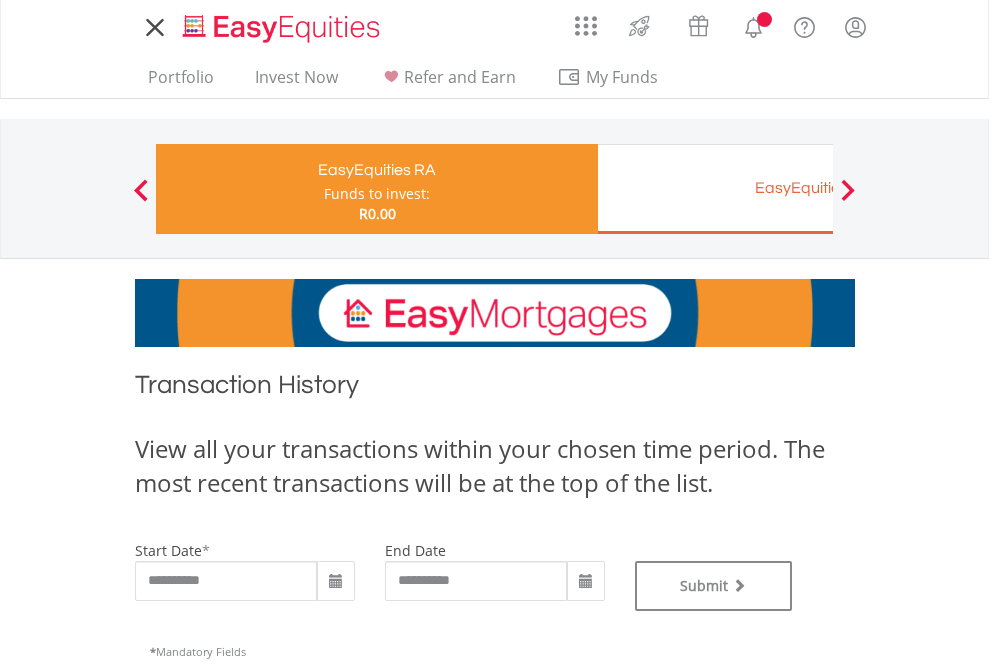 scroll, scrollTop: 0, scrollLeft: 0, axis: both 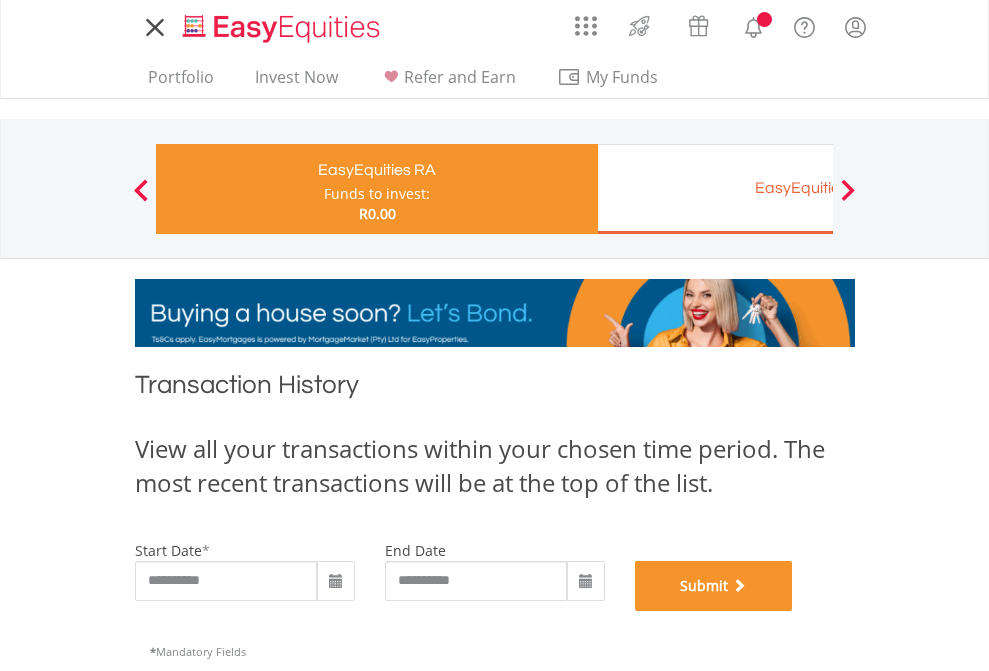 click on "Submit" at bounding box center (714, 586) 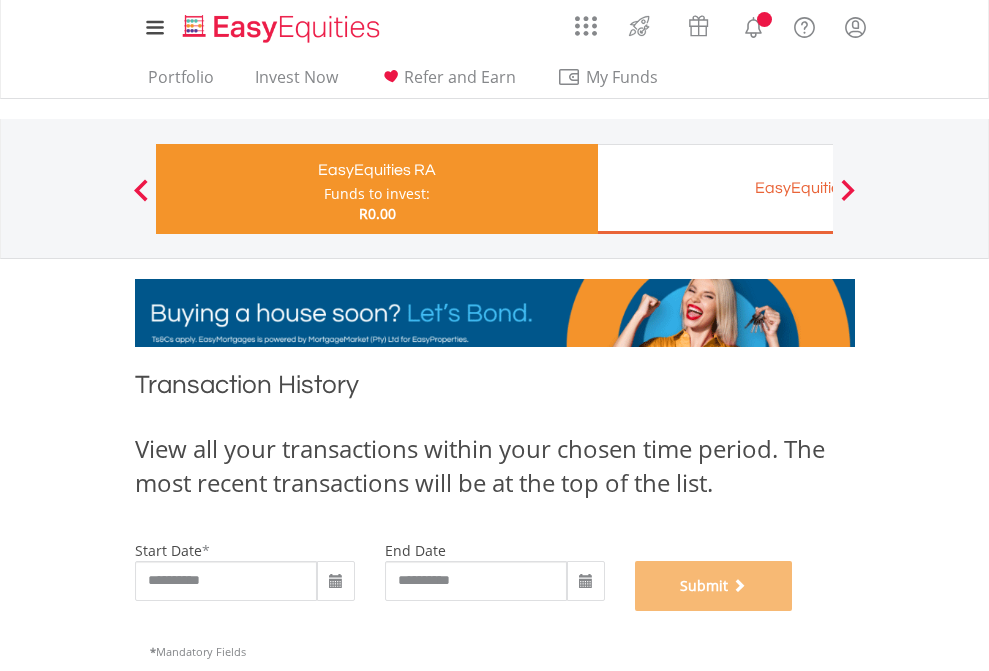scroll, scrollTop: 811, scrollLeft: 0, axis: vertical 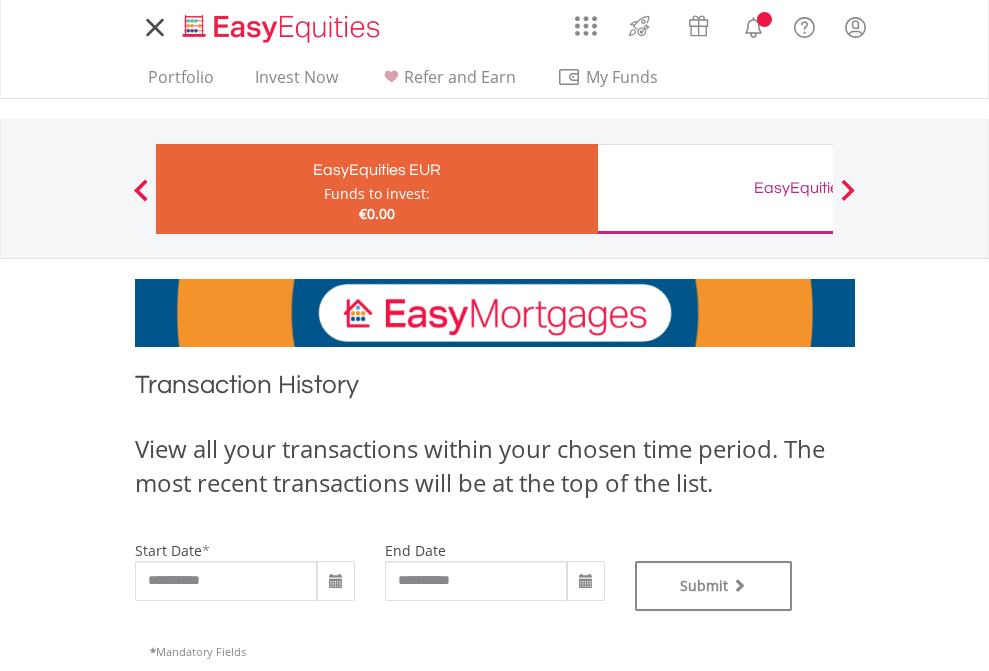 type on "**********" 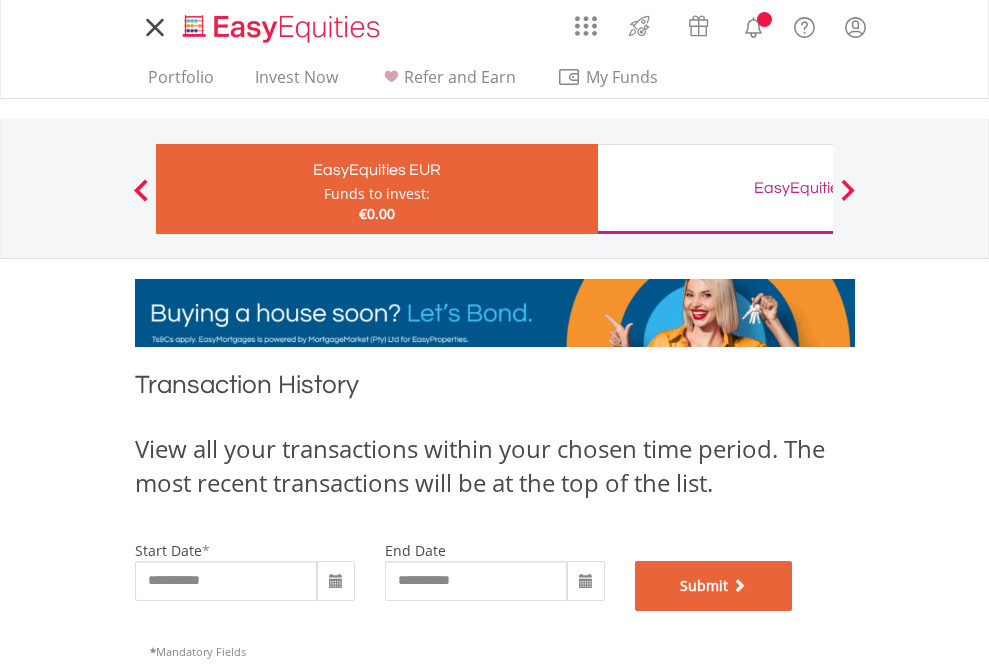 click on "Submit" at bounding box center [714, 586] 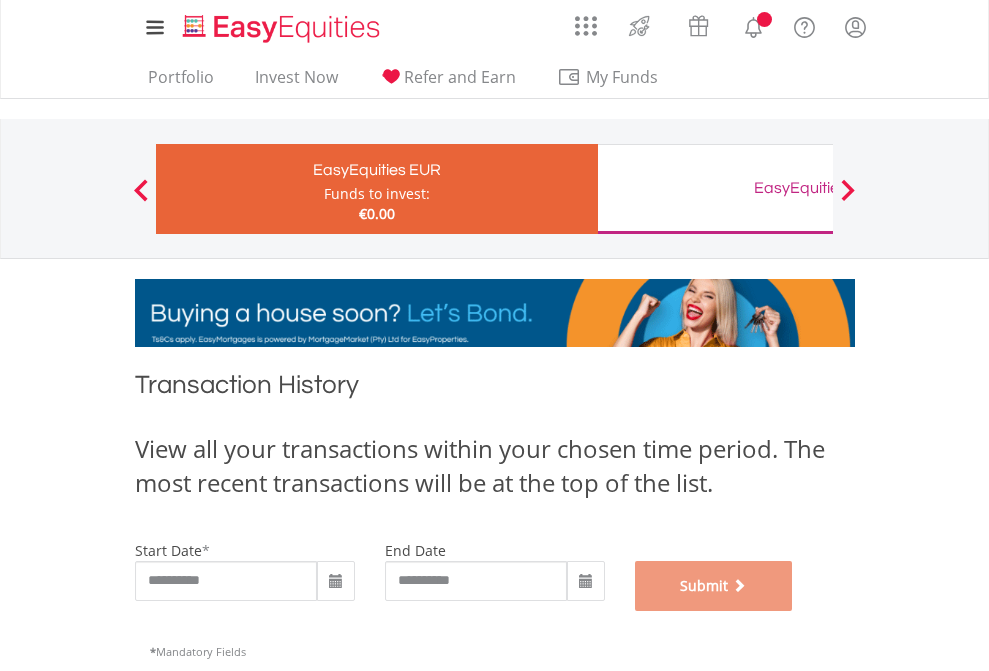 scroll, scrollTop: 811, scrollLeft: 0, axis: vertical 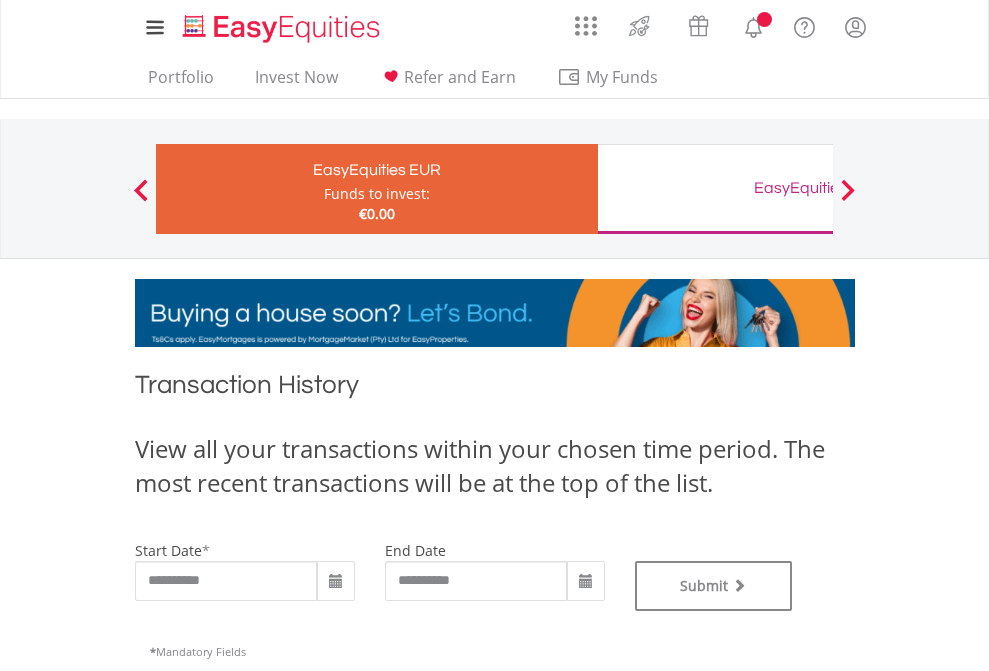click on "EasyEquities GBP" at bounding box center [818, 188] 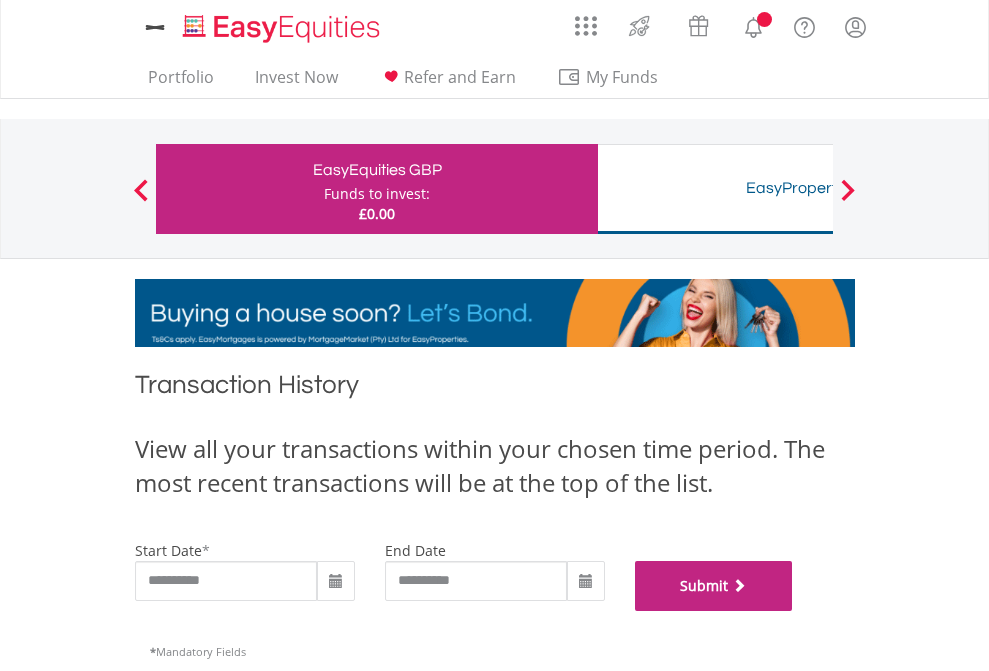 click on "Submit" at bounding box center (714, 586) 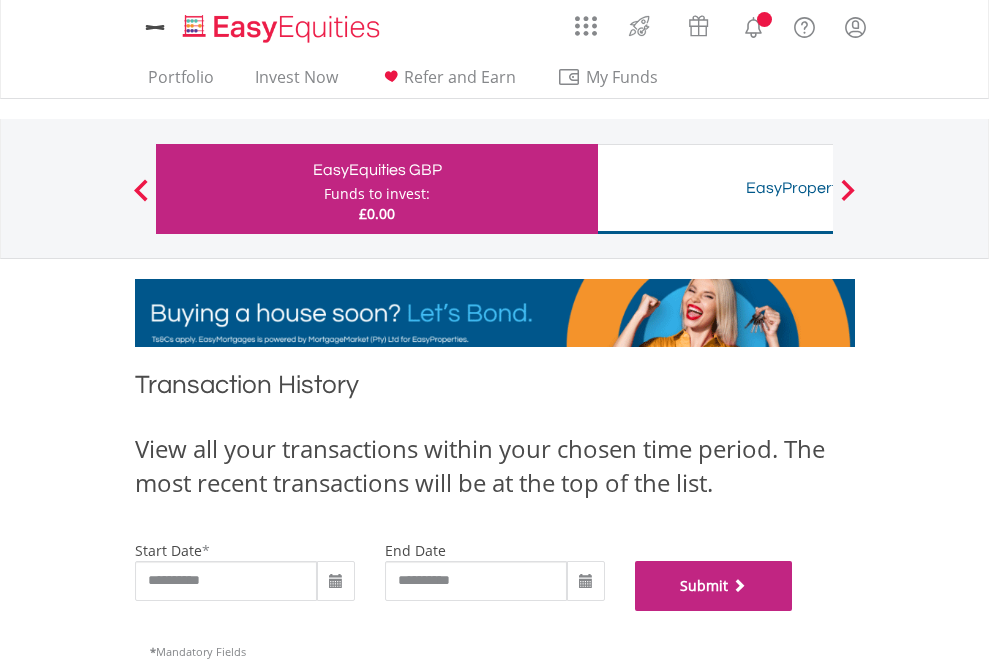 scroll, scrollTop: 811, scrollLeft: 0, axis: vertical 